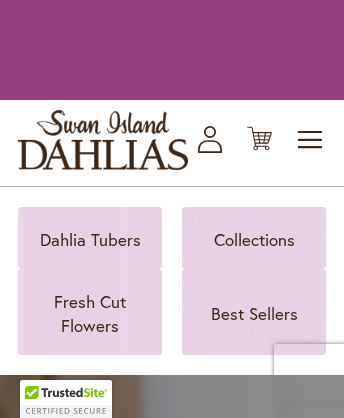 scroll, scrollTop: 0, scrollLeft: 0, axis: both 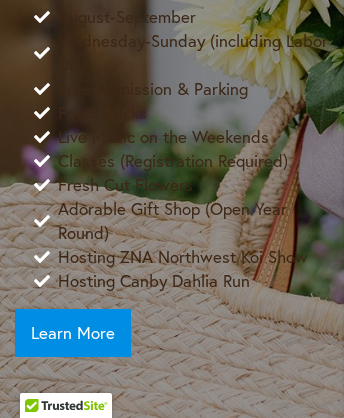 click at bounding box center [172, 5716] 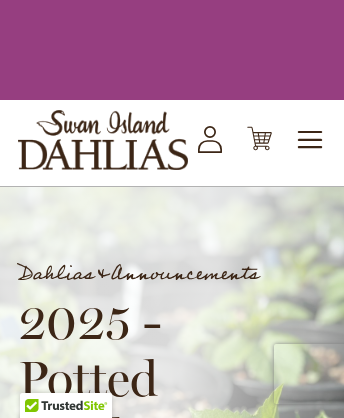 scroll, scrollTop: 0, scrollLeft: 0, axis: both 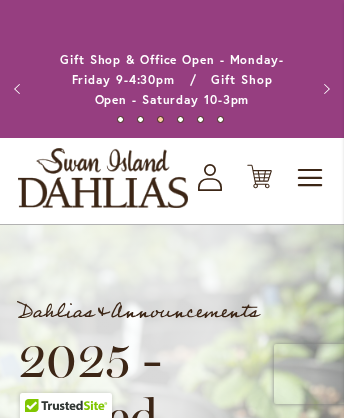 click on "Gifts, Clothing & Specialty Items" at bounding box center (145, 2572) 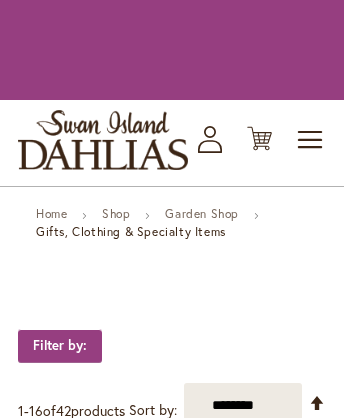 scroll, scrollTop: 0, scrollLeft: 0, axis: both 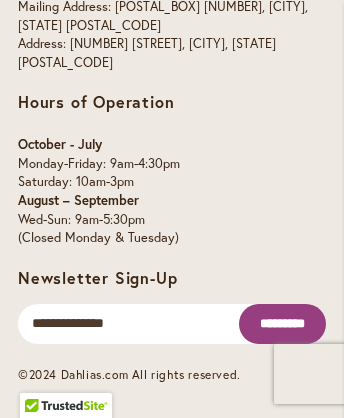 click on "Shop" at bounding box center (116, -5625) 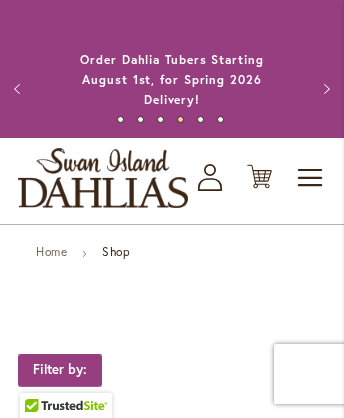 scroll, scrollTop: 6352, scrollLeft: 0, axis: vertical 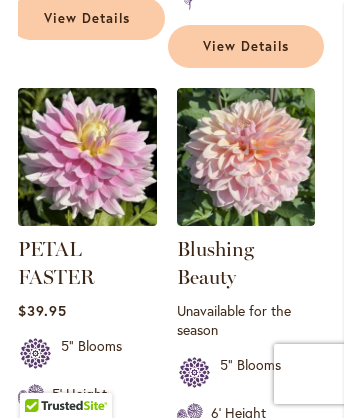 click at bounding box center (88, 157) 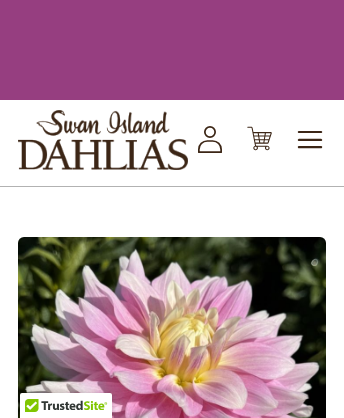scroll, scrollTop: 0, scrollLeft: 0, axis: both 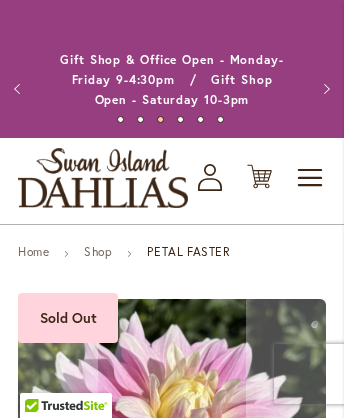 click at bounding box center (103, 178) 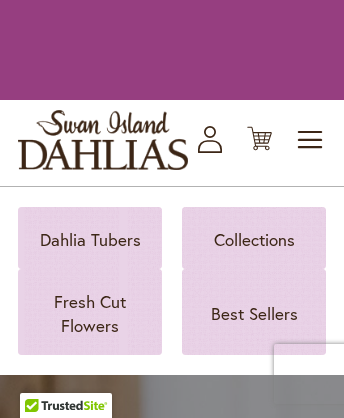 scroll, scrollTop: 0, scrollLeft: 0, axis: both 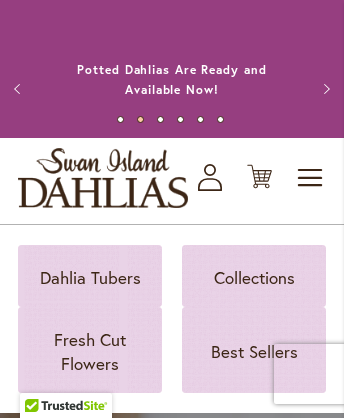 click on "Read More" at bounding box center (172, 6569) 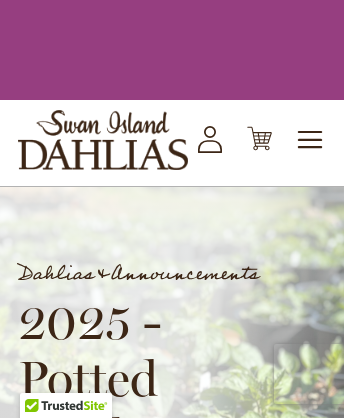 scroll, scrollTop: 0, scrollLeft: 0, axis: both 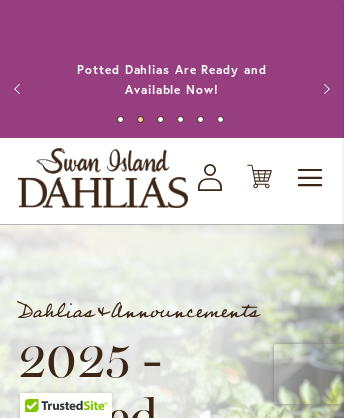 click on "Order Dahlia Tubers Starting August 1st, for Spring 2026 Delivery!" at bounding box center [171, 79] 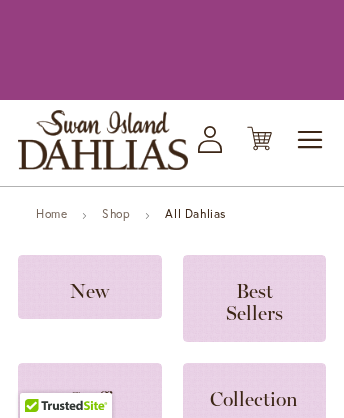 scroll, scrollTop: 0, scrollLeft: 0, axis: both 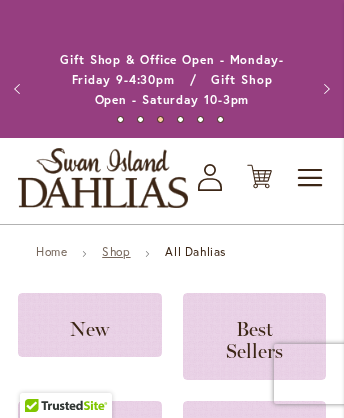 click on "Shop" at bounding box center (116, 251) 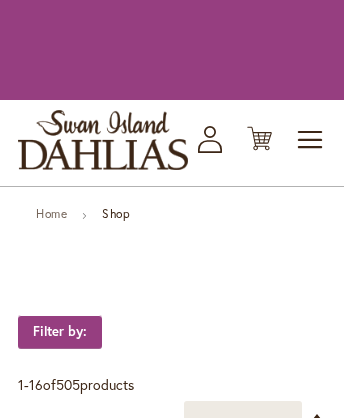 scroll, scrollTop: 0, scrollLeft: 0, axis: both 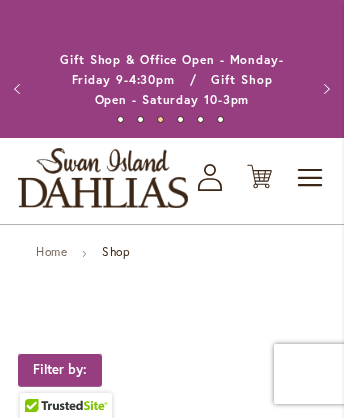 click on "WHIPPER SNAPPER" at bounding box center [225, 2126] 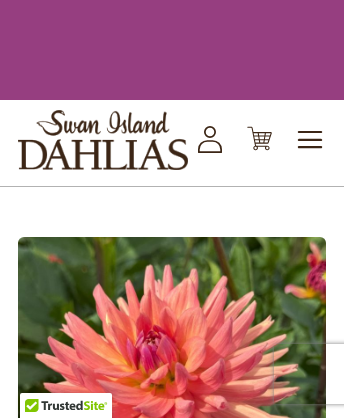 scroll, scrollTop: 0, scrollLeft: 0, axis: both 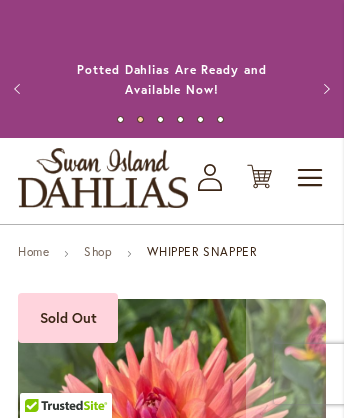 click on "Gifts, Clothing & Specialty Items" at bounding box center (145, 3734) 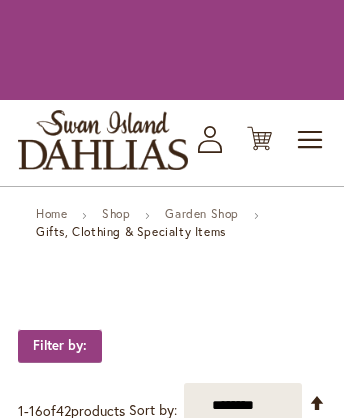 scroll, scrollTop: 0, scrollLeft: 0, axis: both 